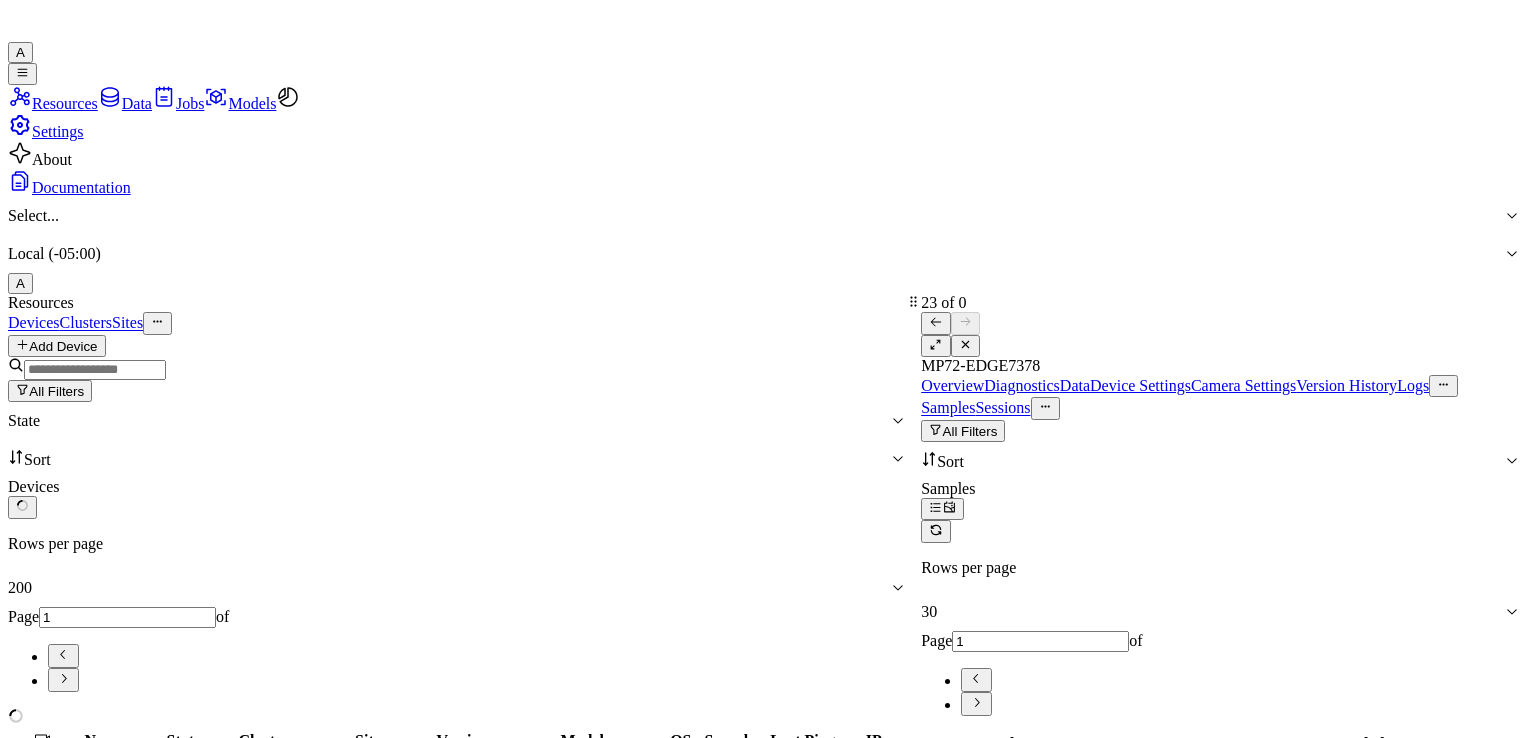 scroll, scrollTop: 0, scrollLeft: 0, axis: both 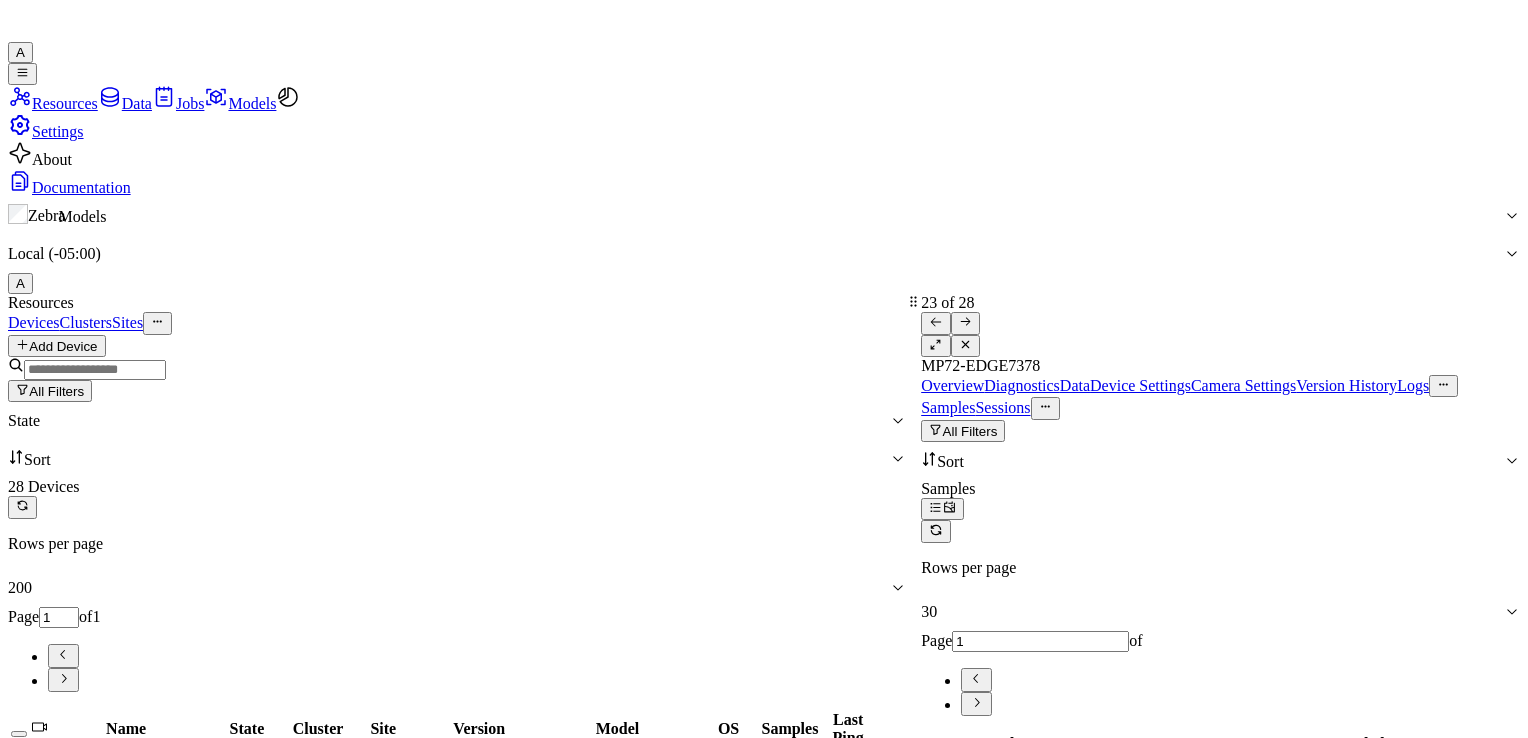 click at bounding box center (216, 97) 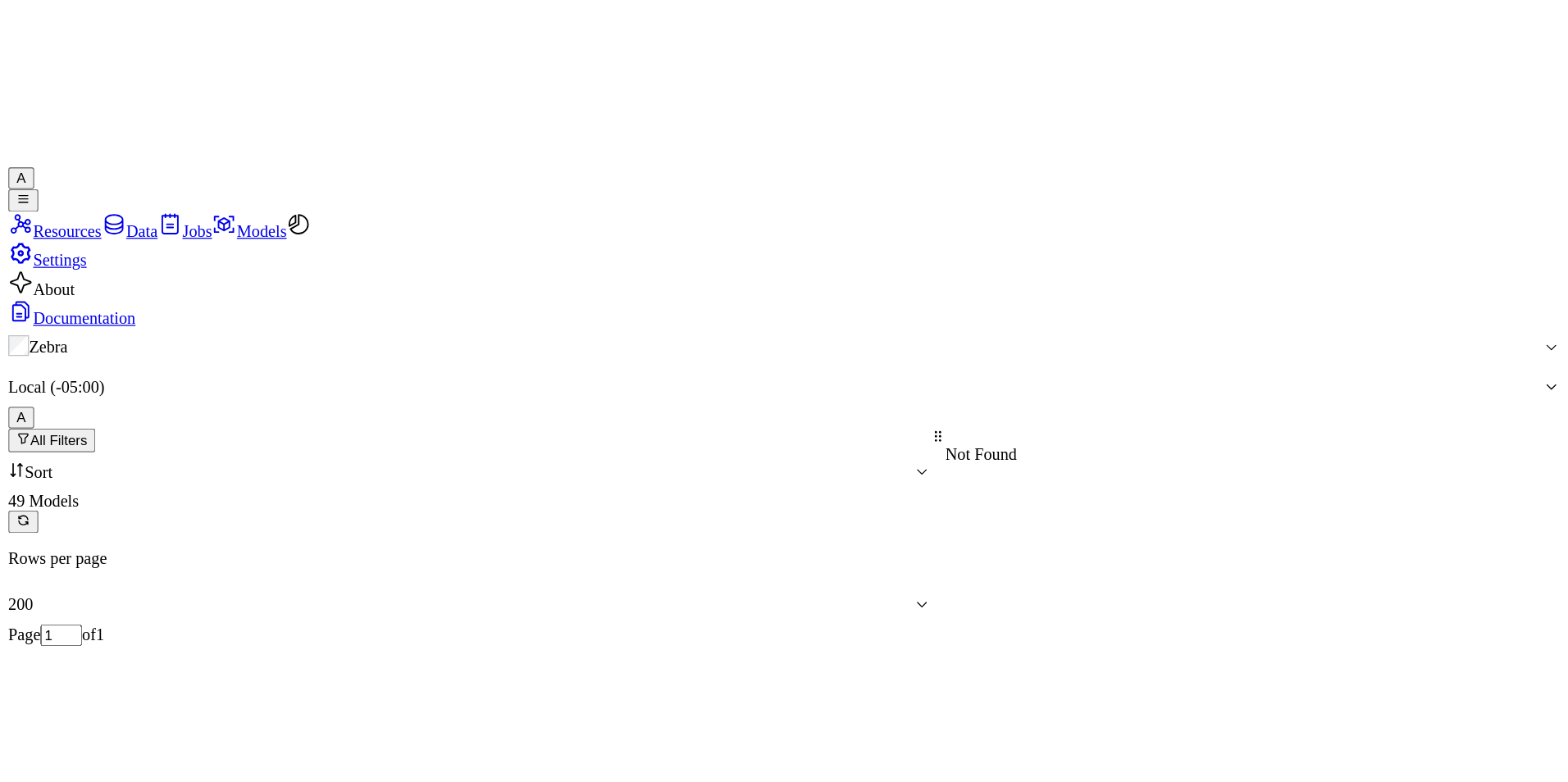scroll, scrollTop: 888, scrollLeft: 0, axis: vertical 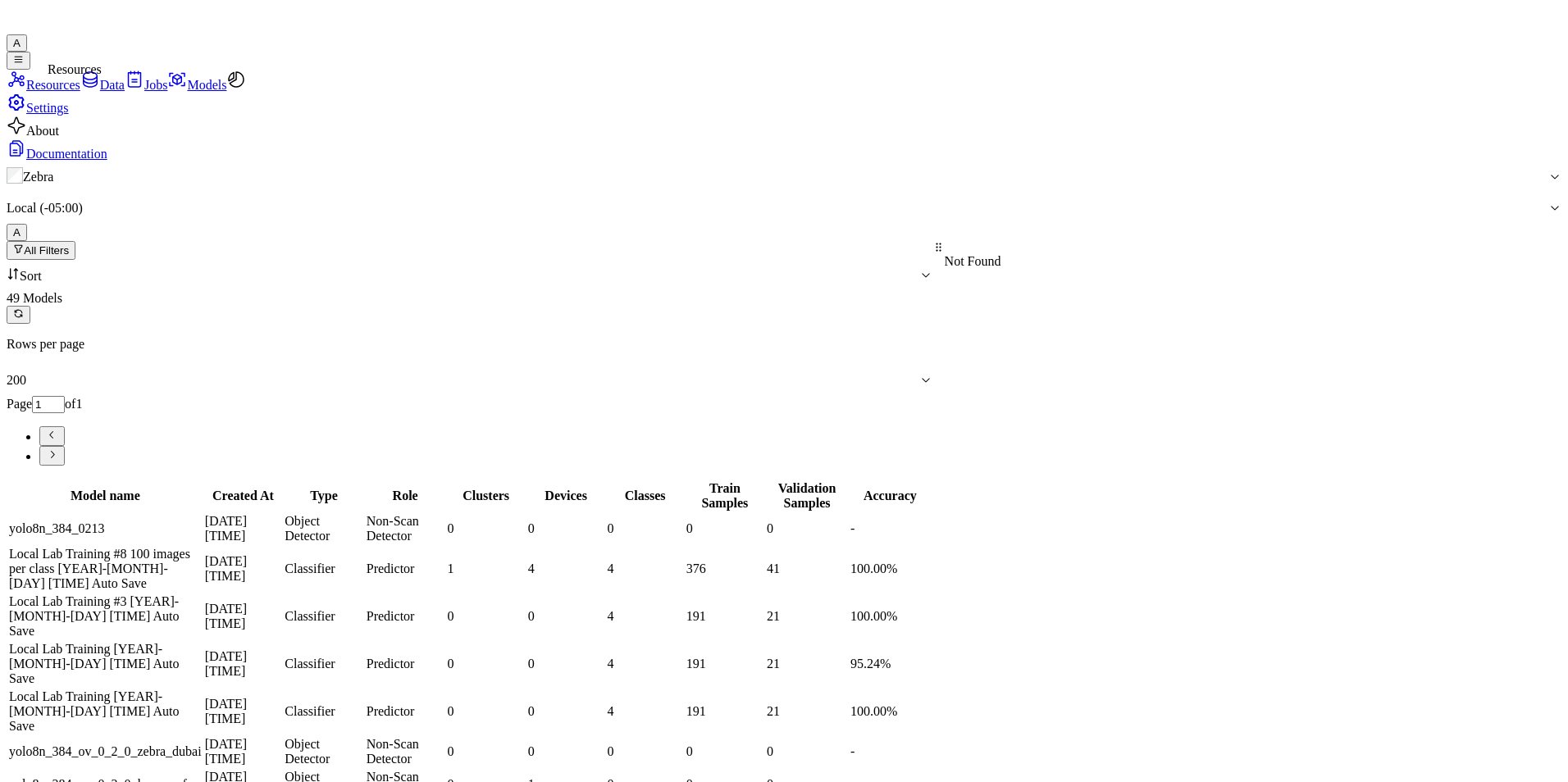 click at bounding box center [16, 80] 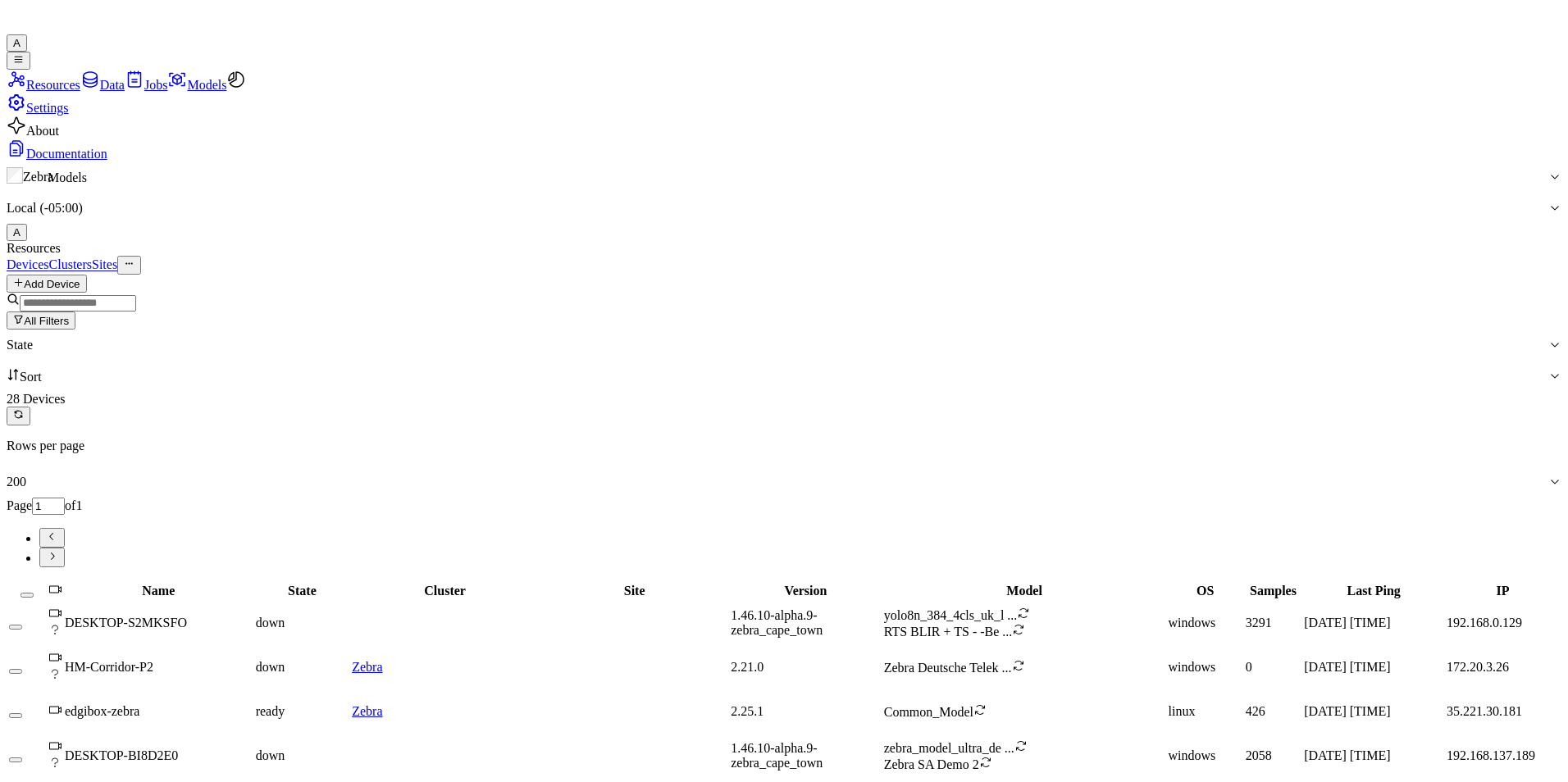 click on "Models" at bounding box center (197, 84) 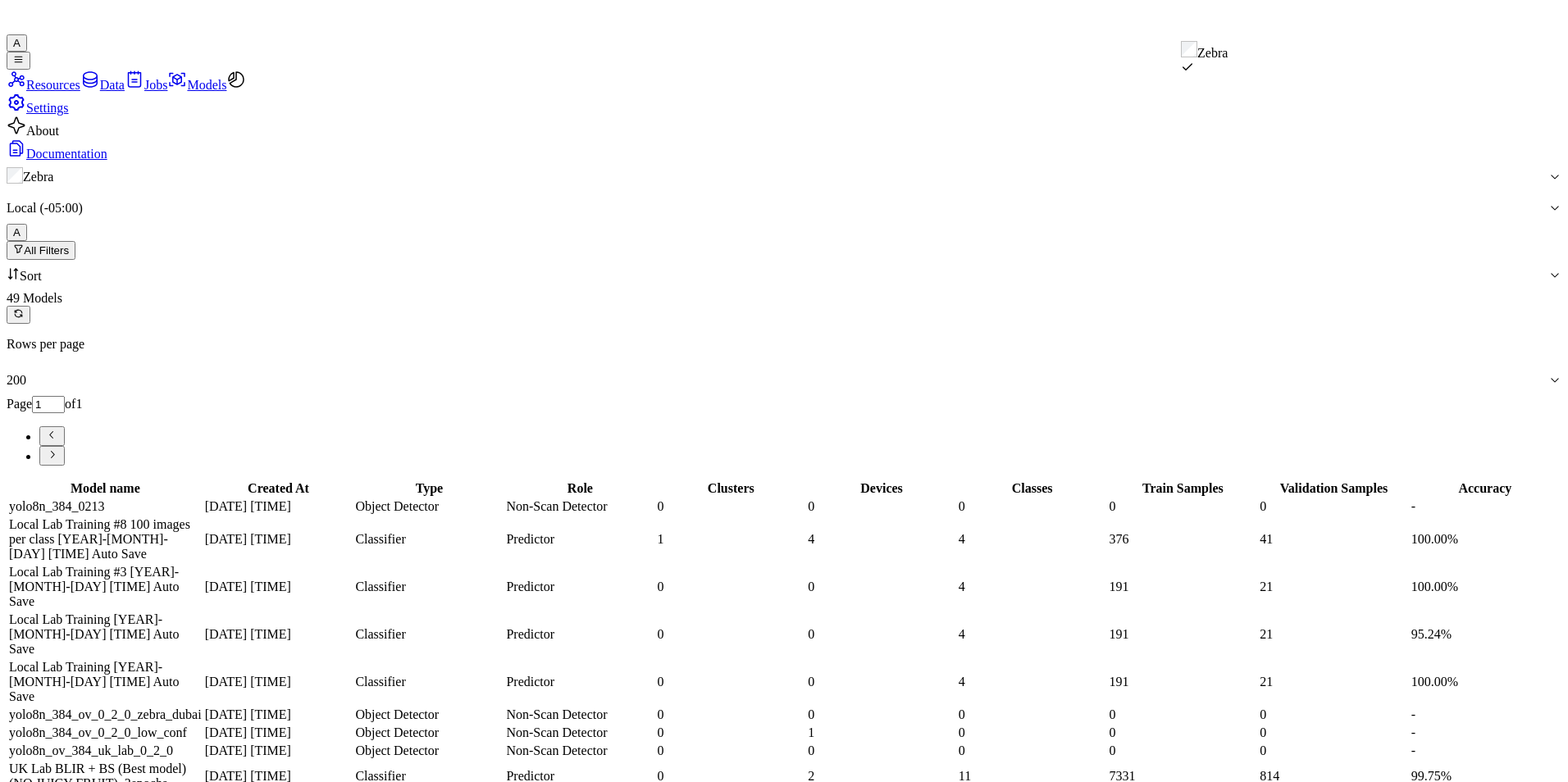 click at bounding box center (1555, 177) 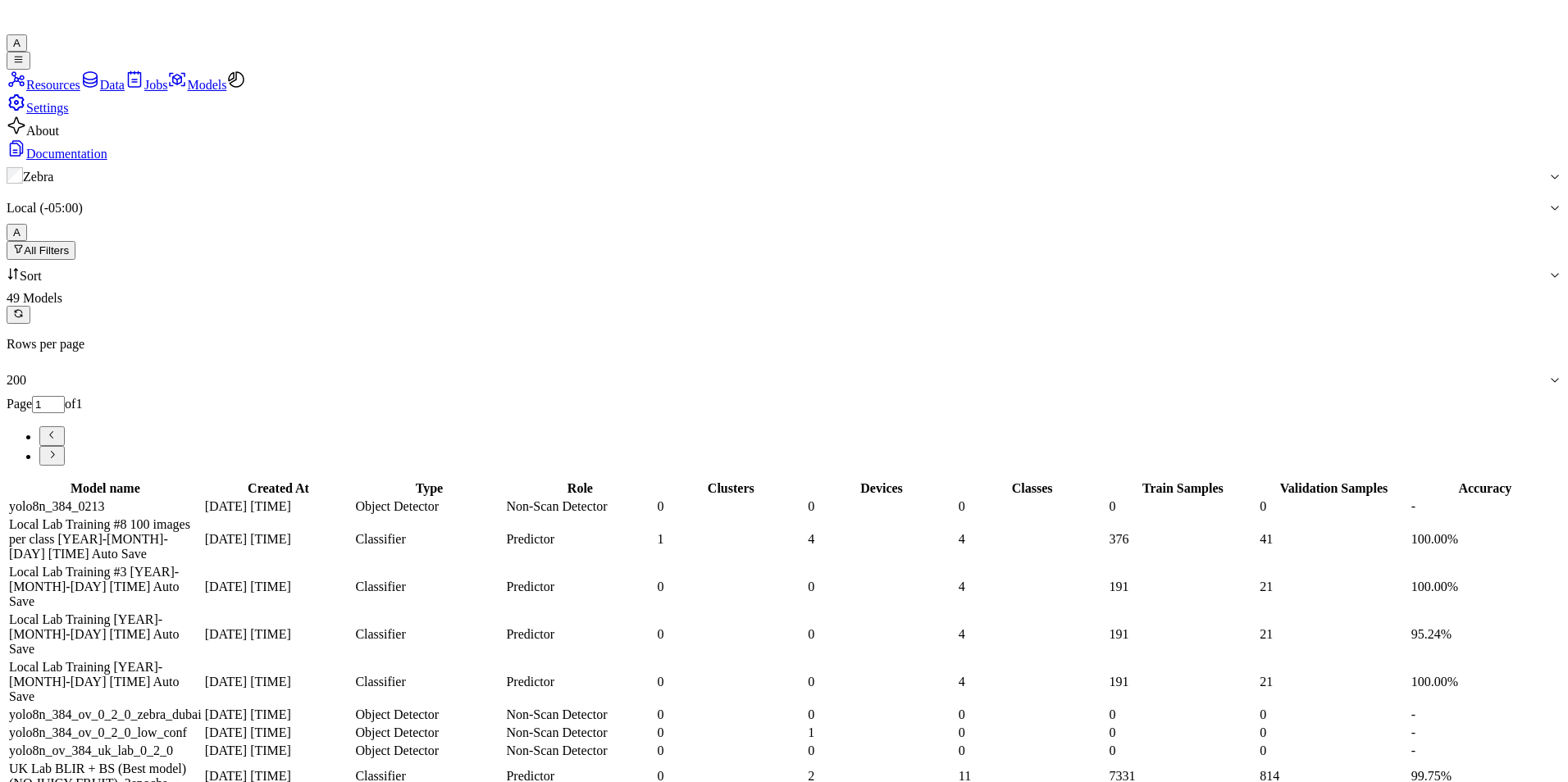 click at bounding box center (1555, 177) 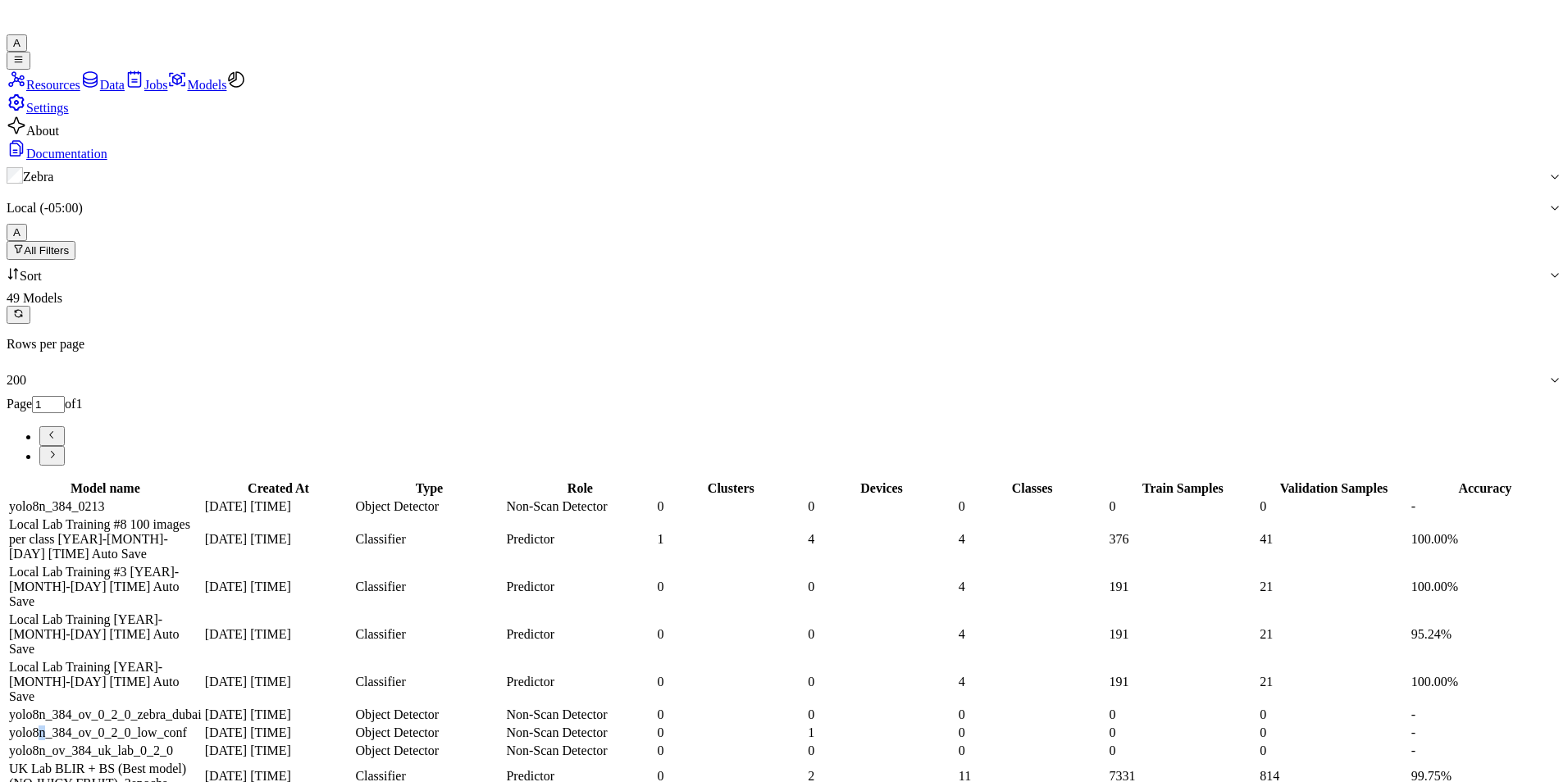 click on "yolo8n_384_ov_0_2_0_low_conf" at bounding box center [57, 506] 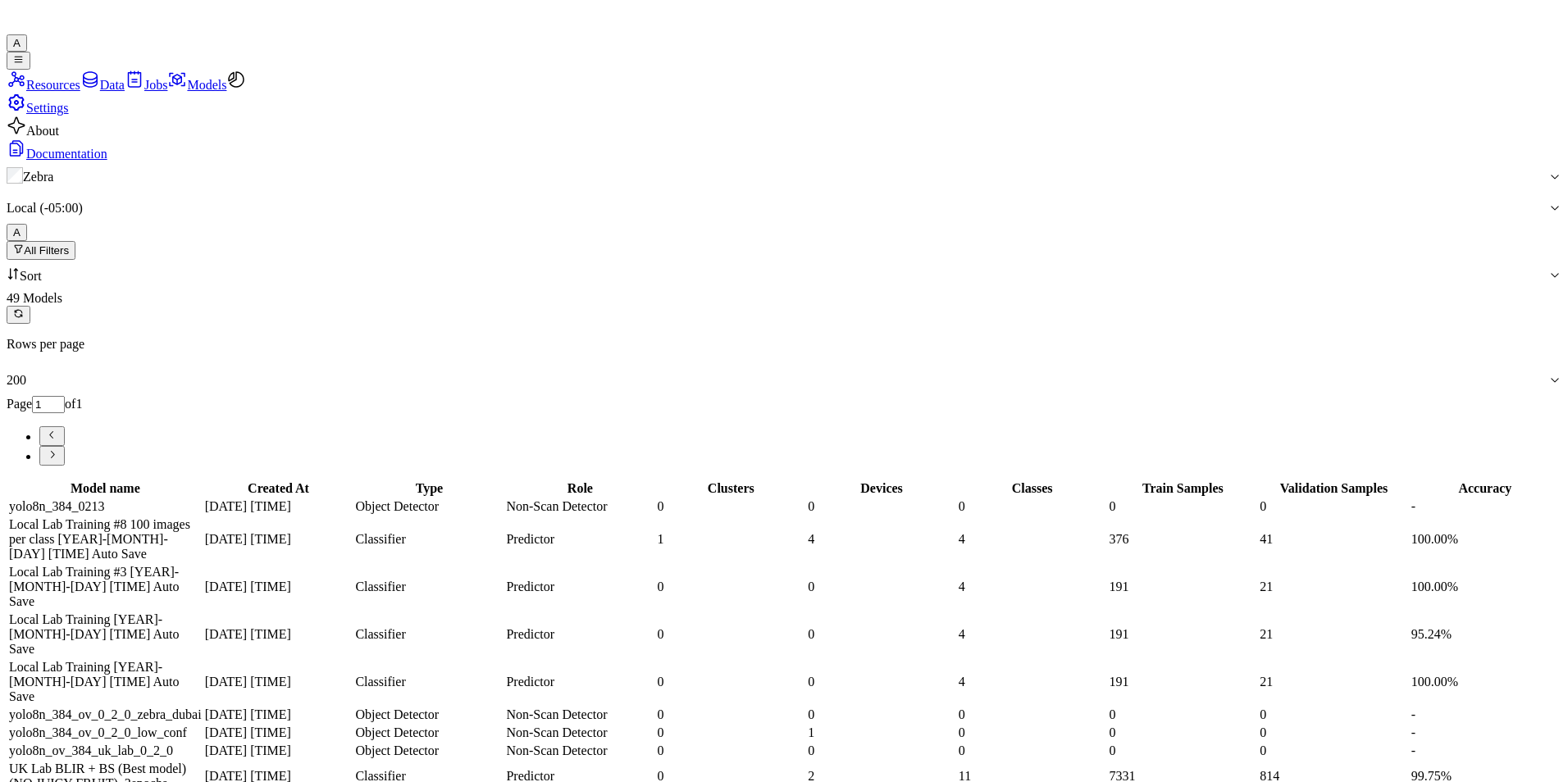 scroll, scrollTop: 410, scrollLeft: 0, axis: vertical 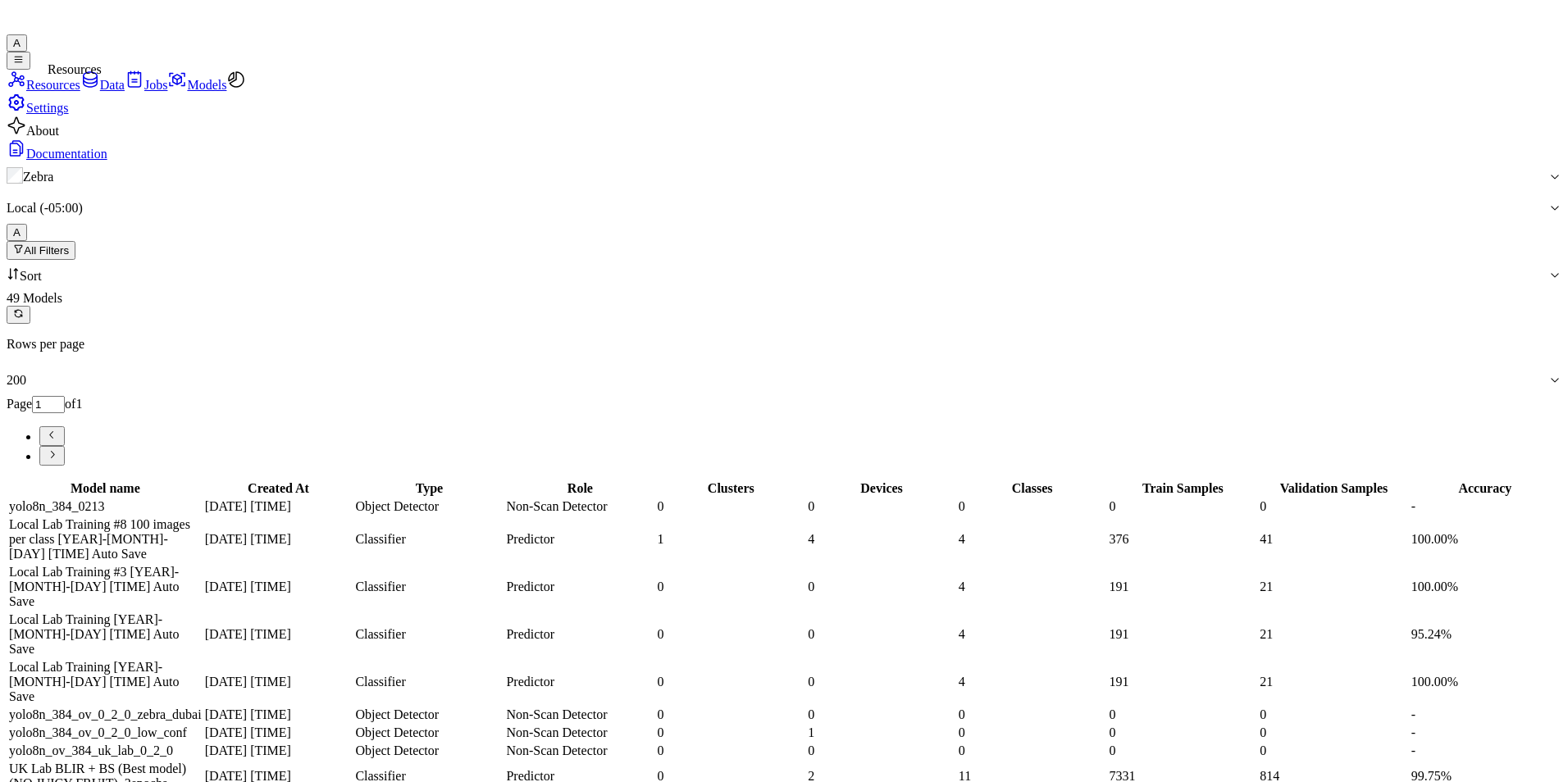 click at bounding box center (16, 80) 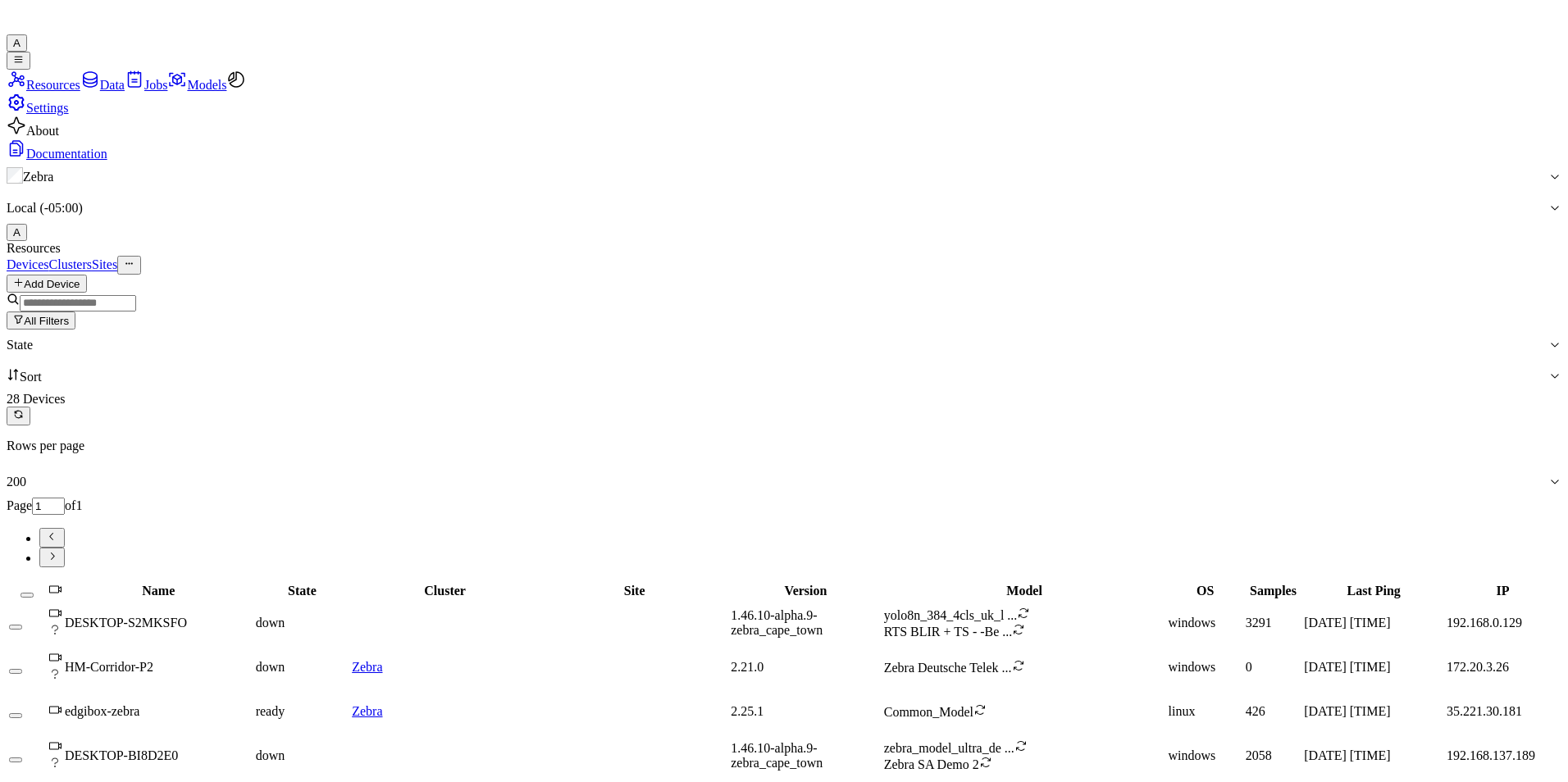 scroll, scrollTop: 415, scrollLeft: 0, axis: vertical 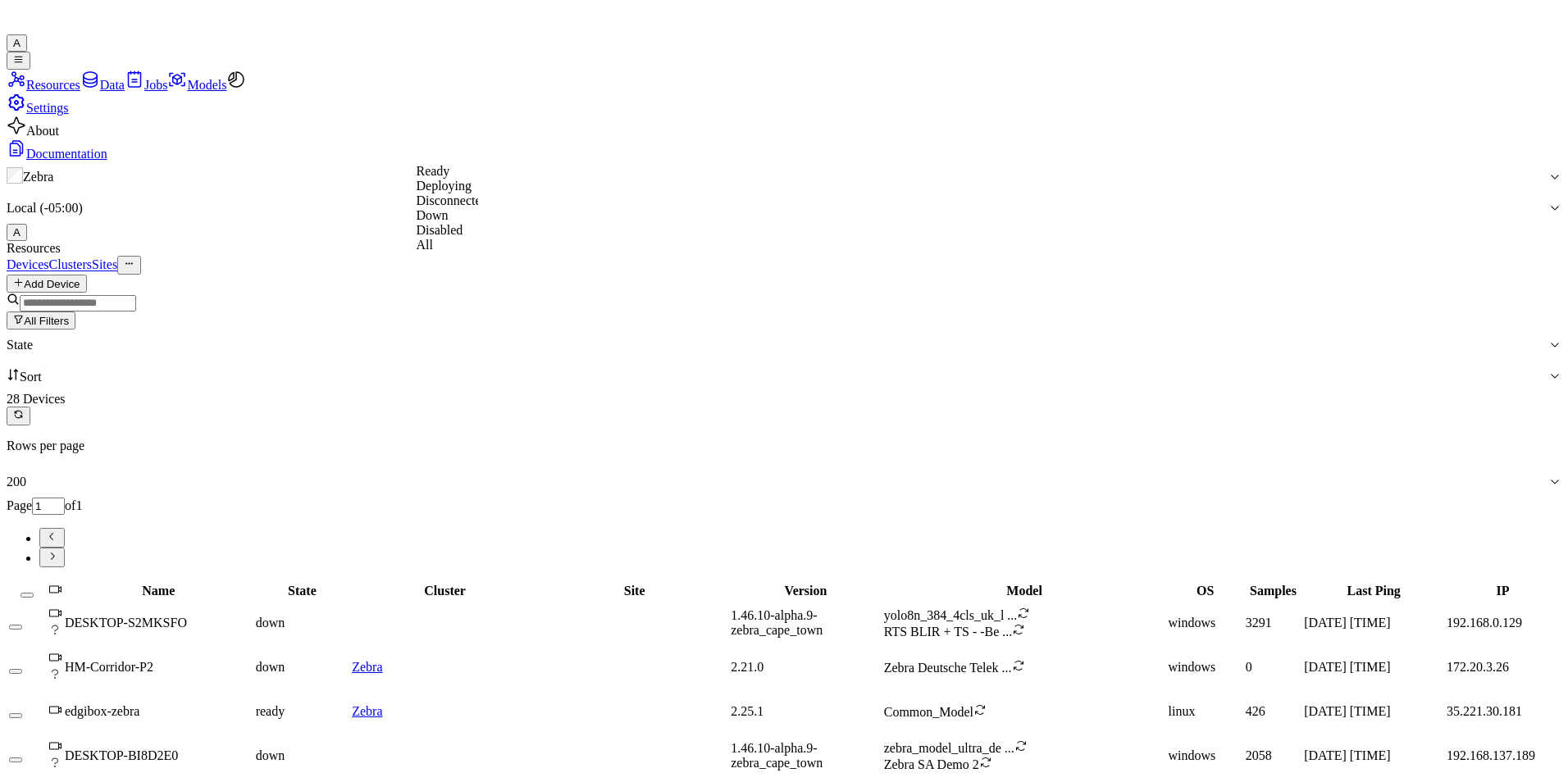 click on "Ready" at bounding box center (446, 171) 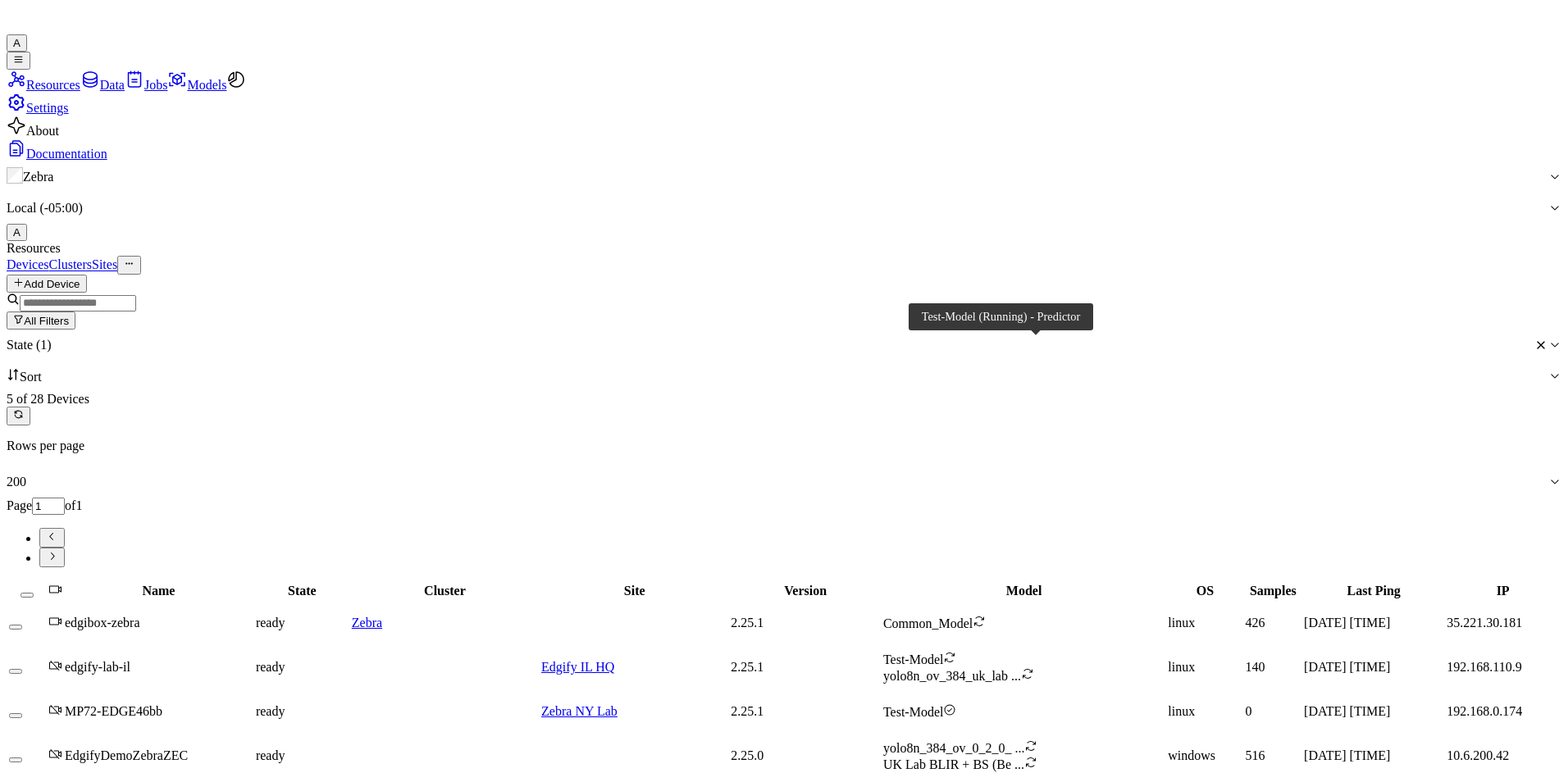 click on "Test-Model" at bounding box center [914, 712] 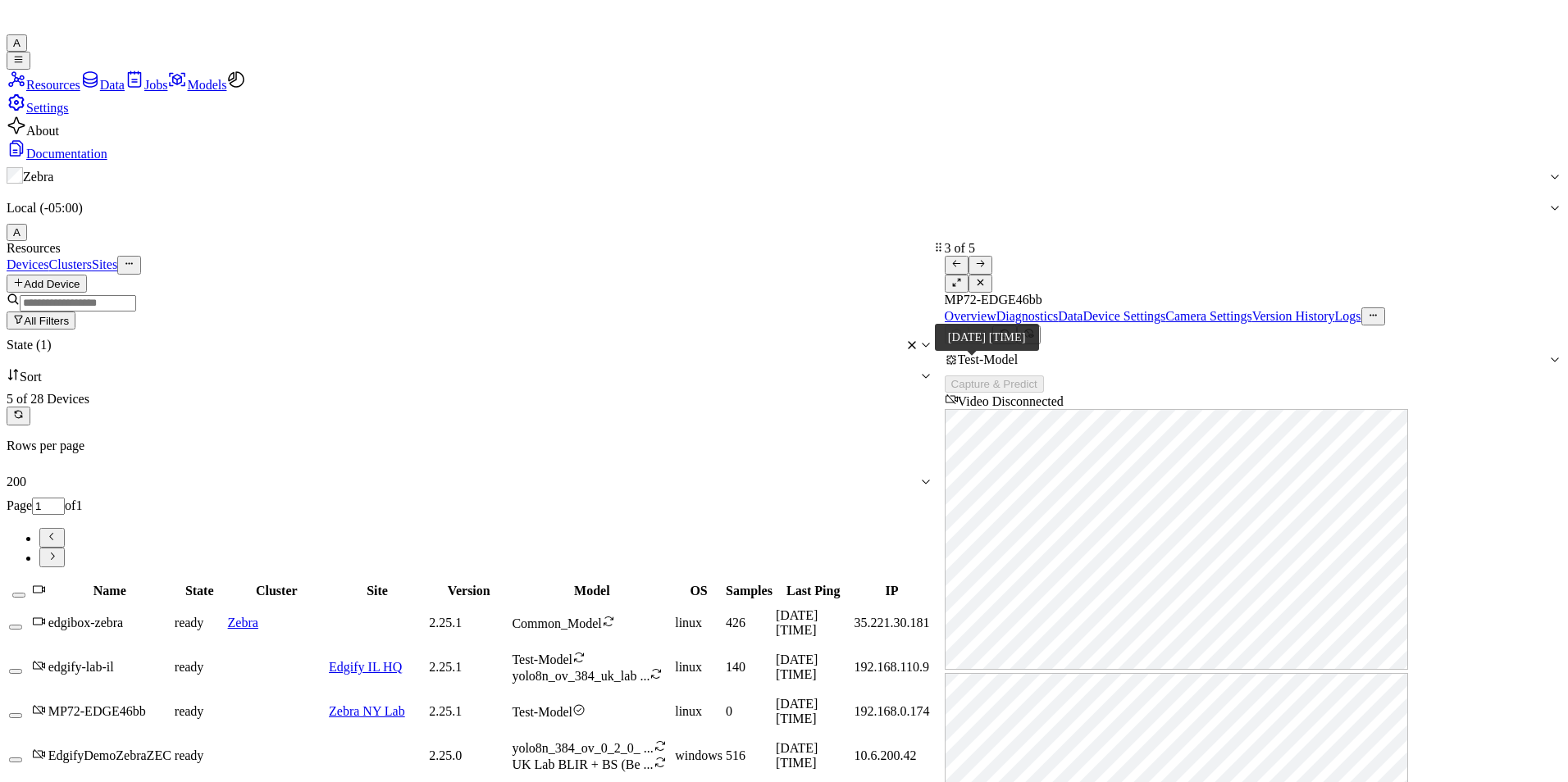 scroll, scrollTop: 0, scrollLeft: 0, axis: both 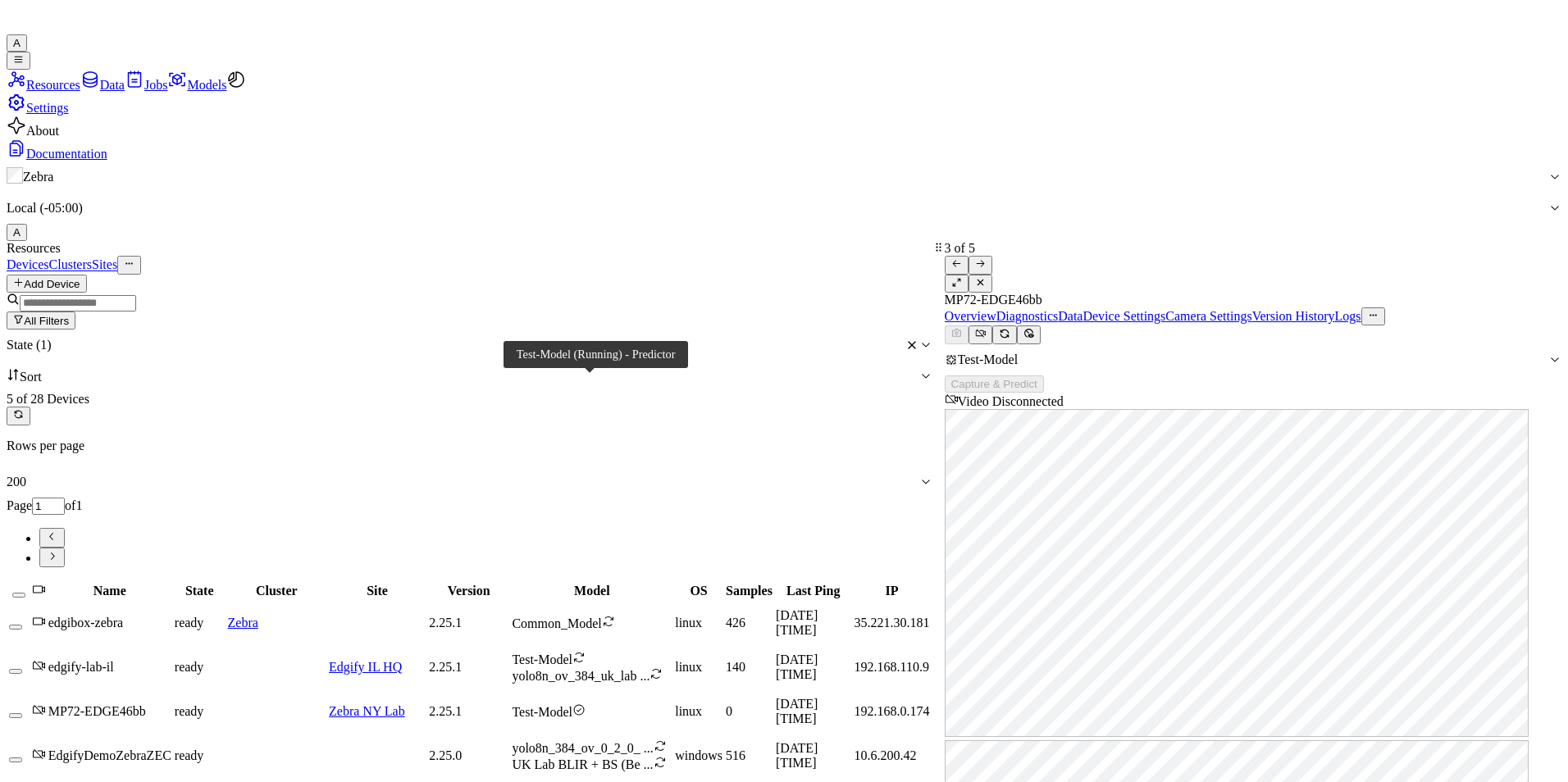 click on "Test-Model" at bounding box center [542, 712] 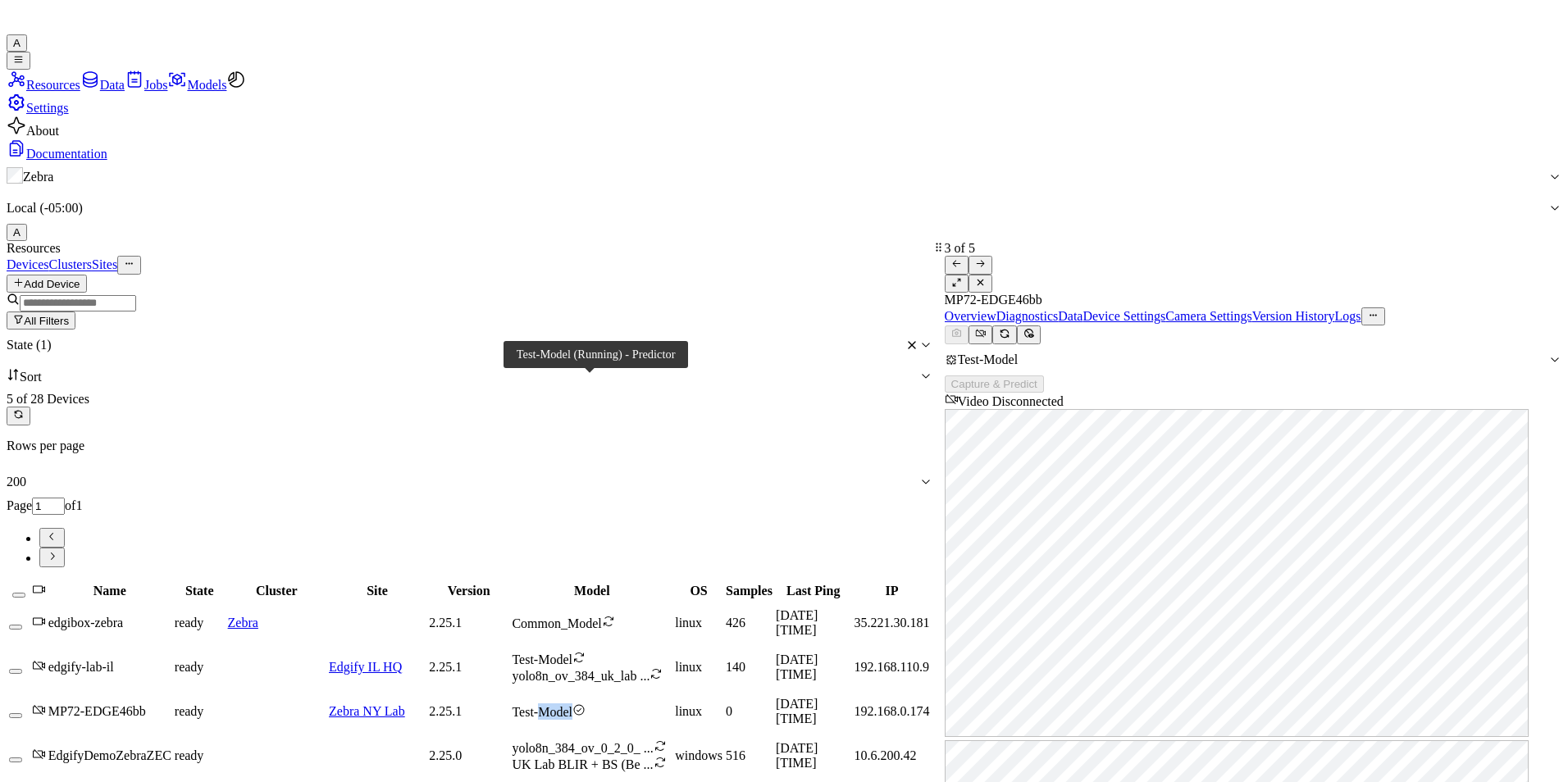 click on "Test-Model" at bounding box center [542, 712] 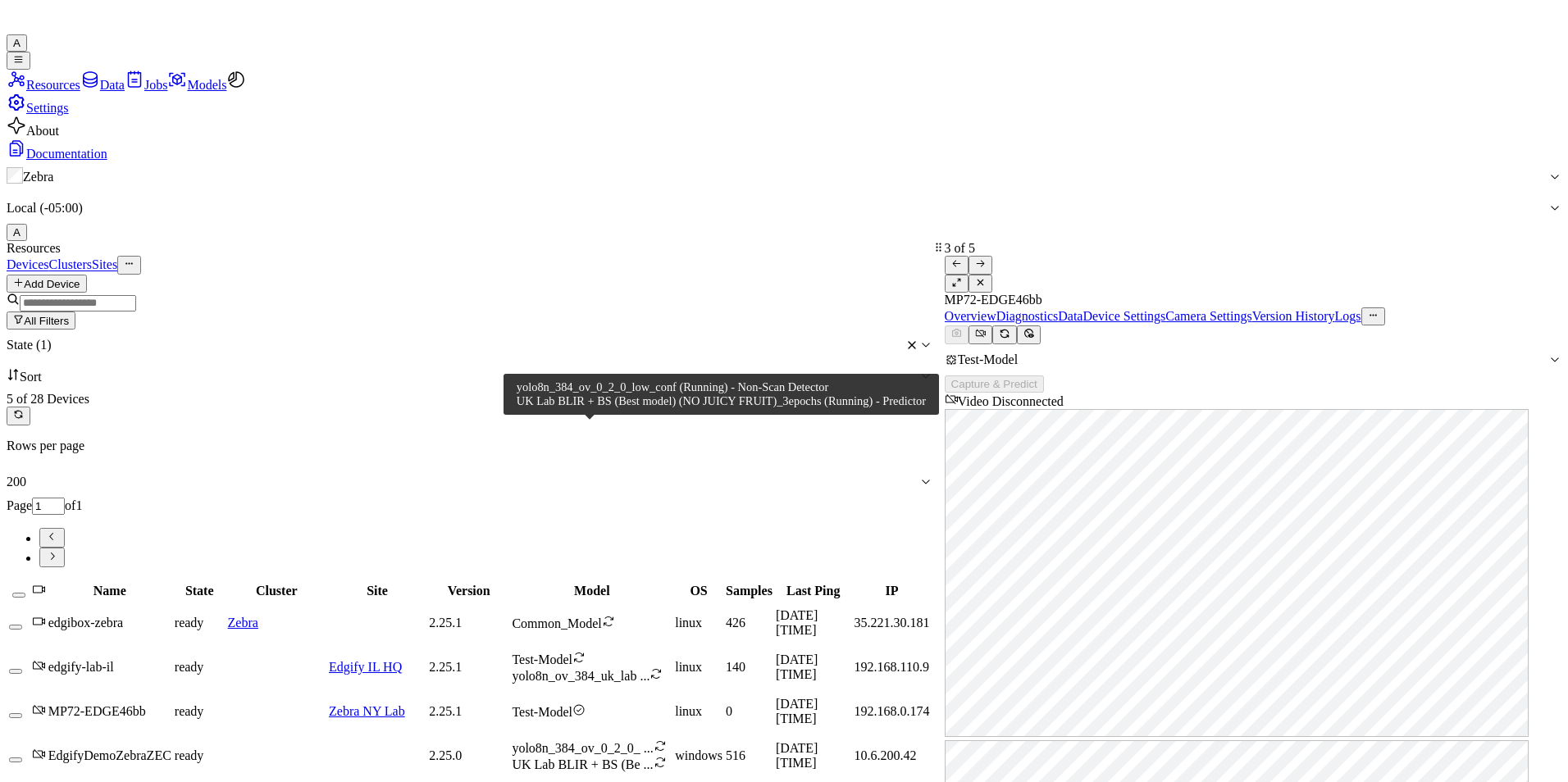 click on "UK Lab BLIR + BS (Be ..." at bounding box center (556, 623) 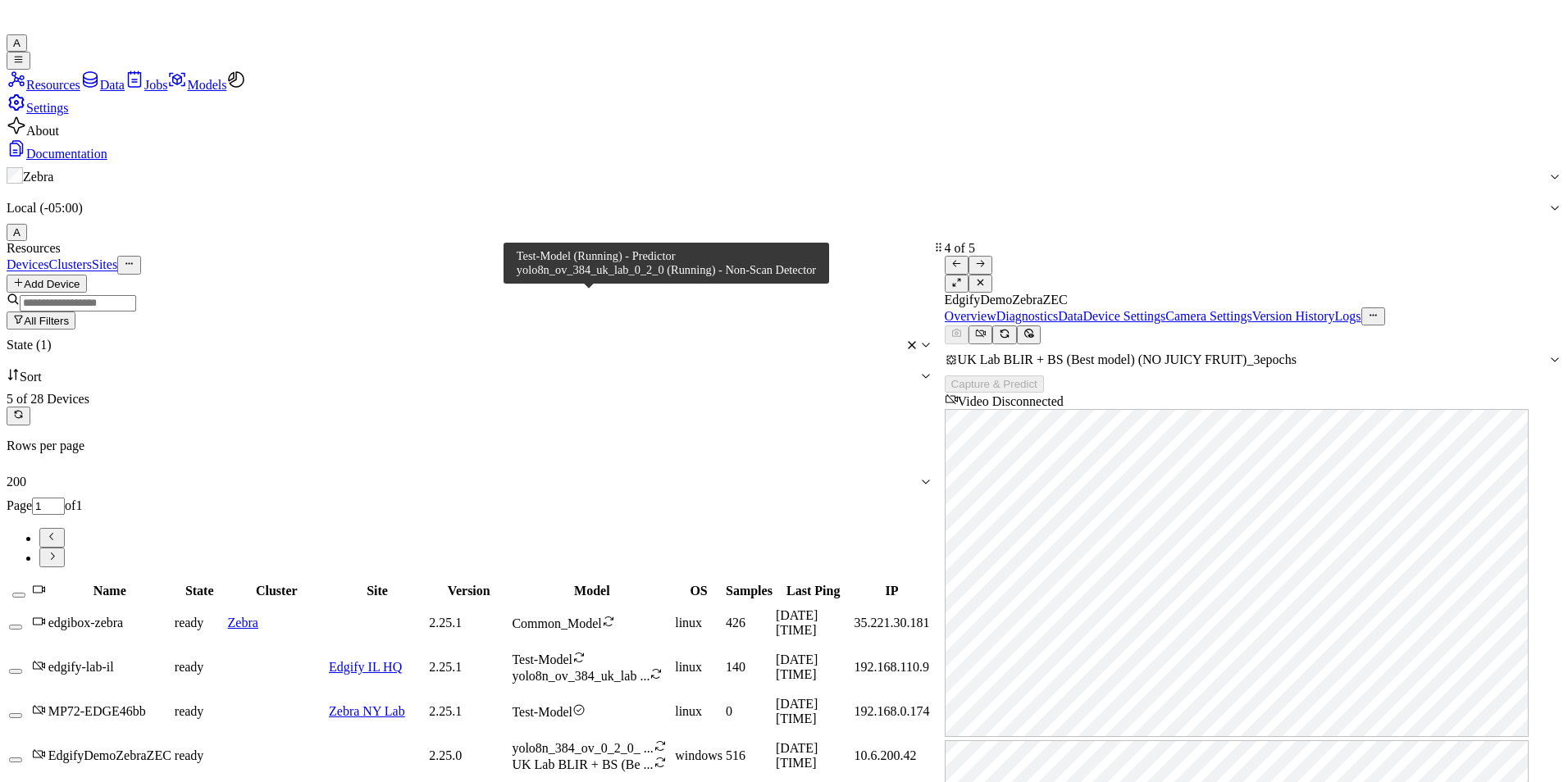 click on "Test-Model" at bounding box center [556, 623] 